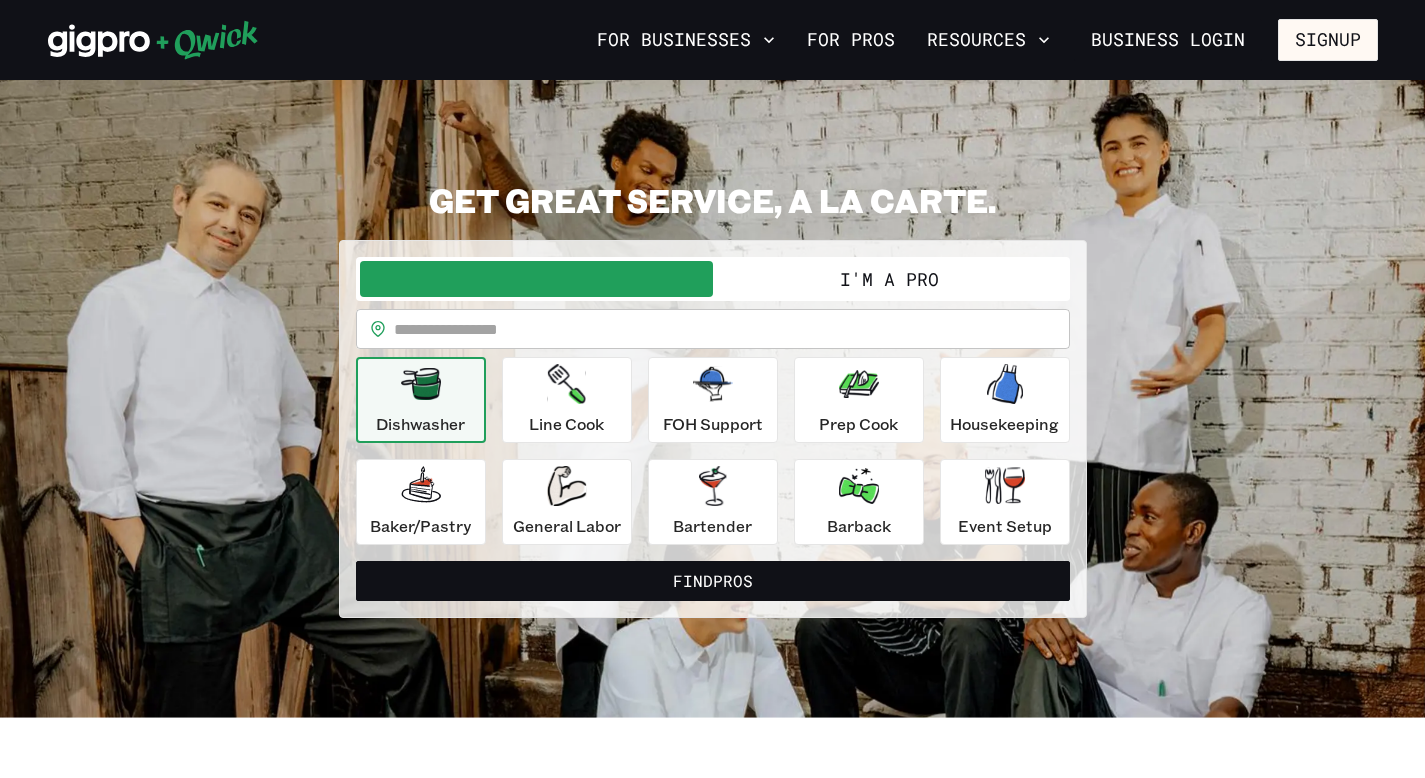 scroll, scrollTop: 0, scrollLeft: 0, axis: both 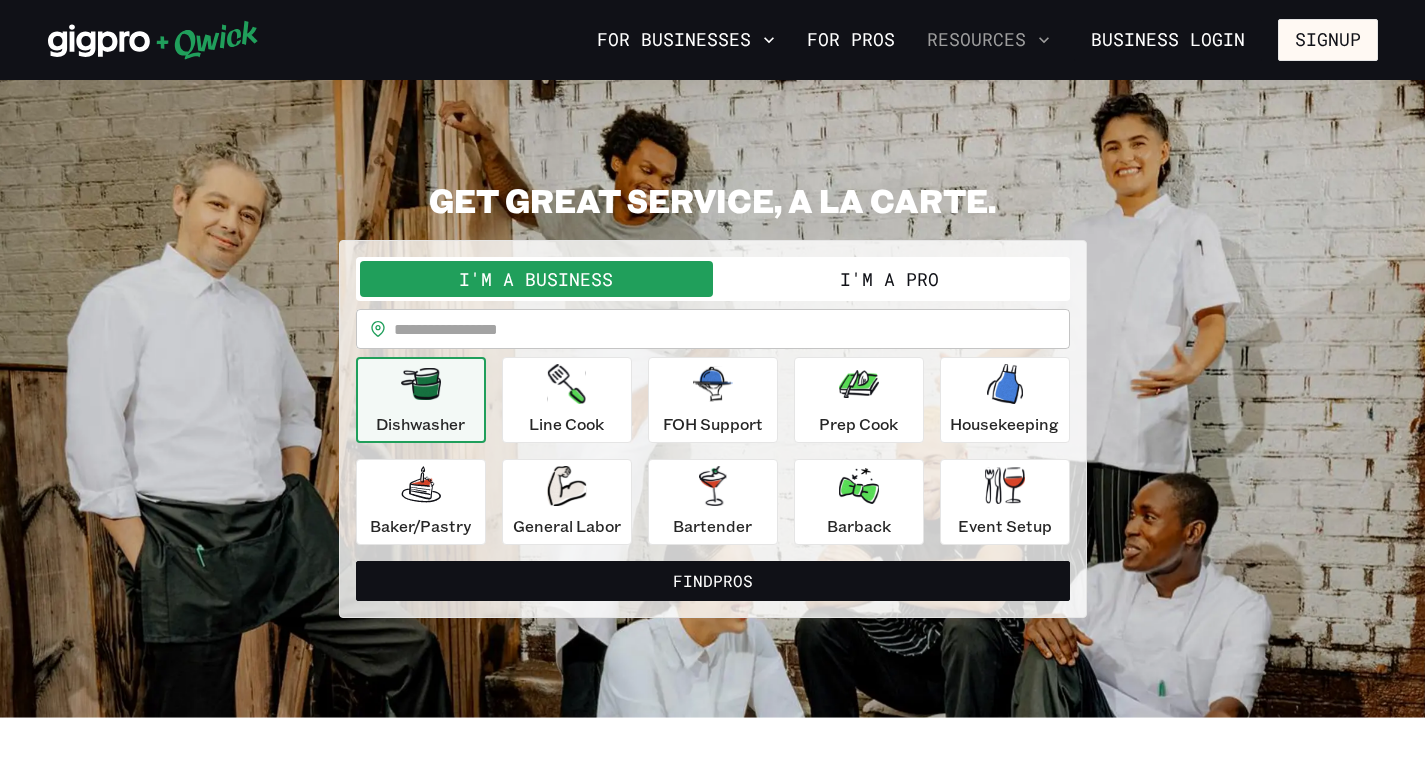 click on "Resources" at bounding box center (988, 40) 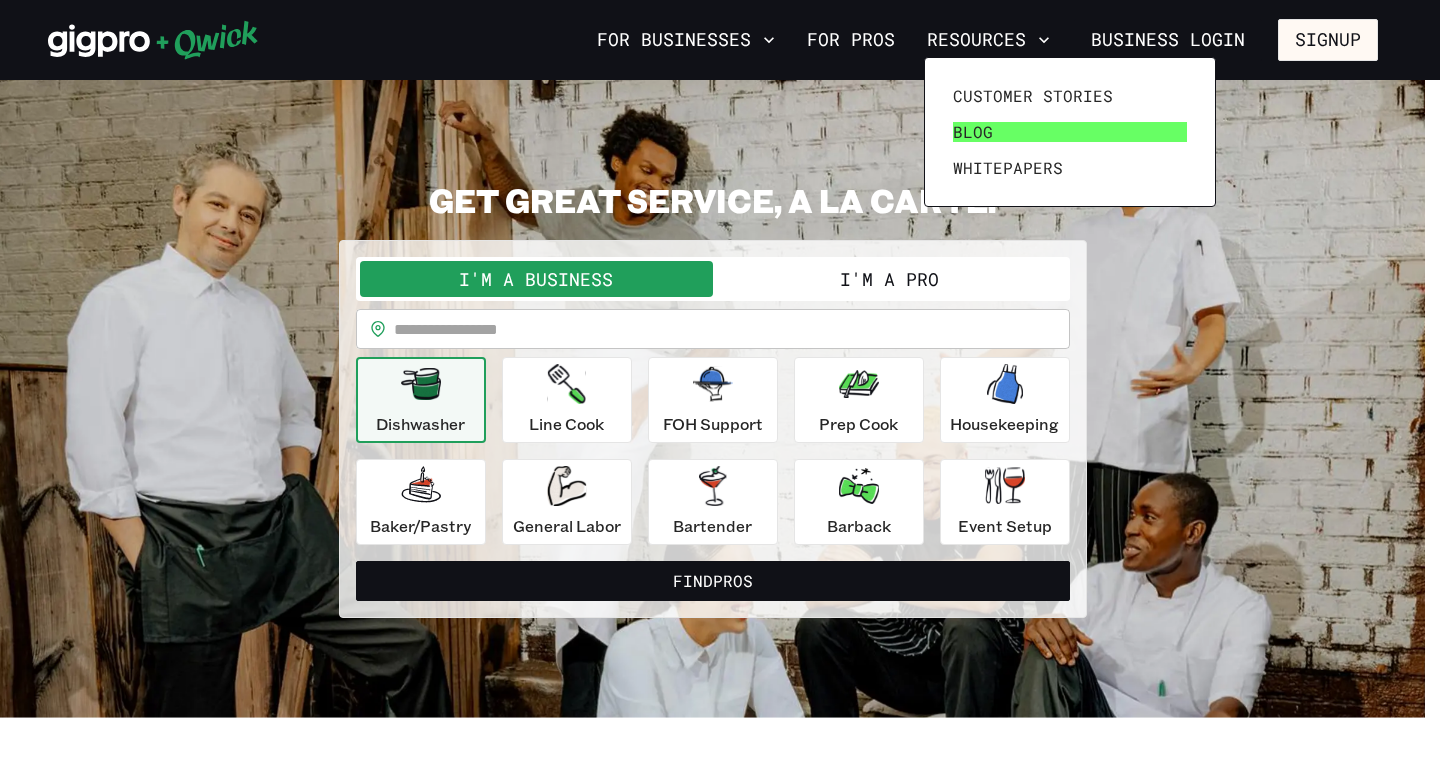 click on "Blog" at bounding box center [973, 132] 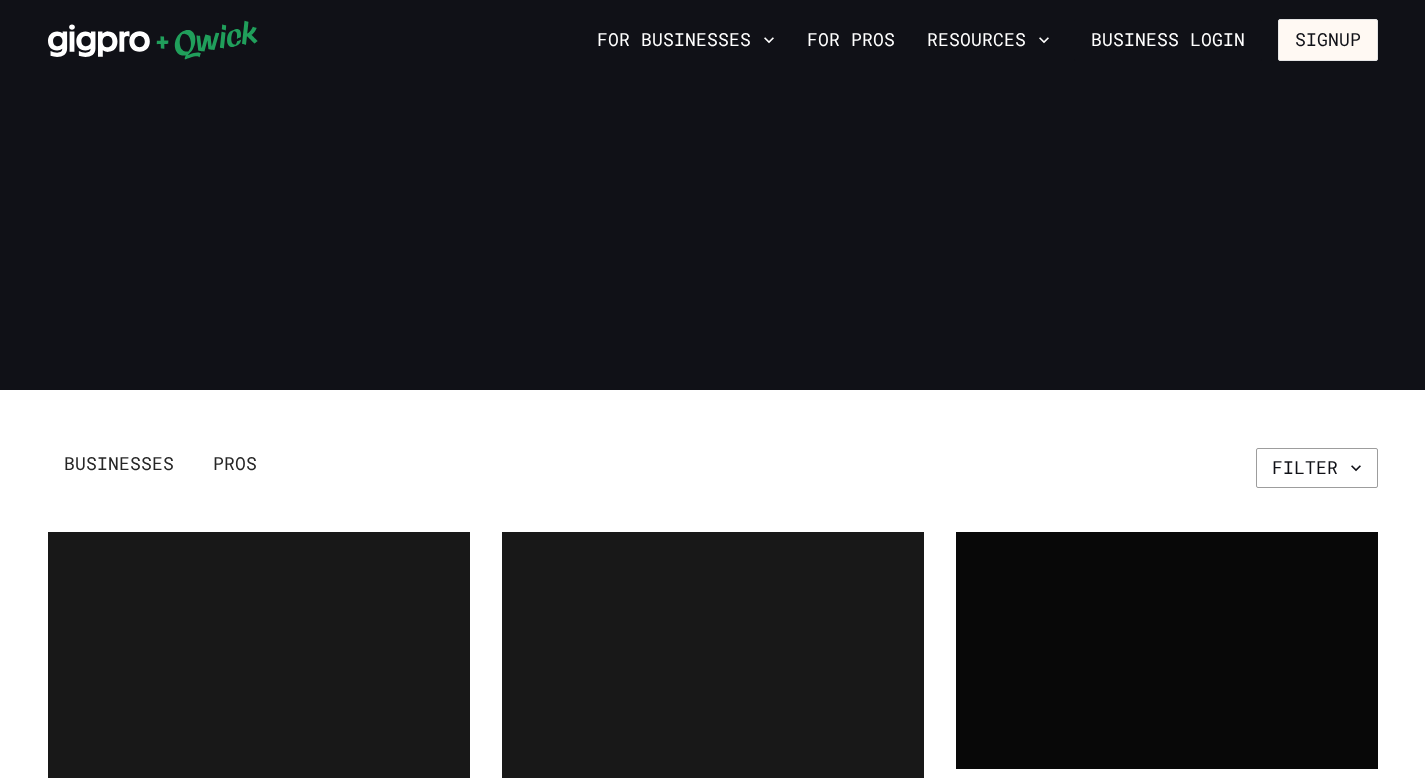 scroll, scrollTop: 0, scrollLeft: 0, axis: both 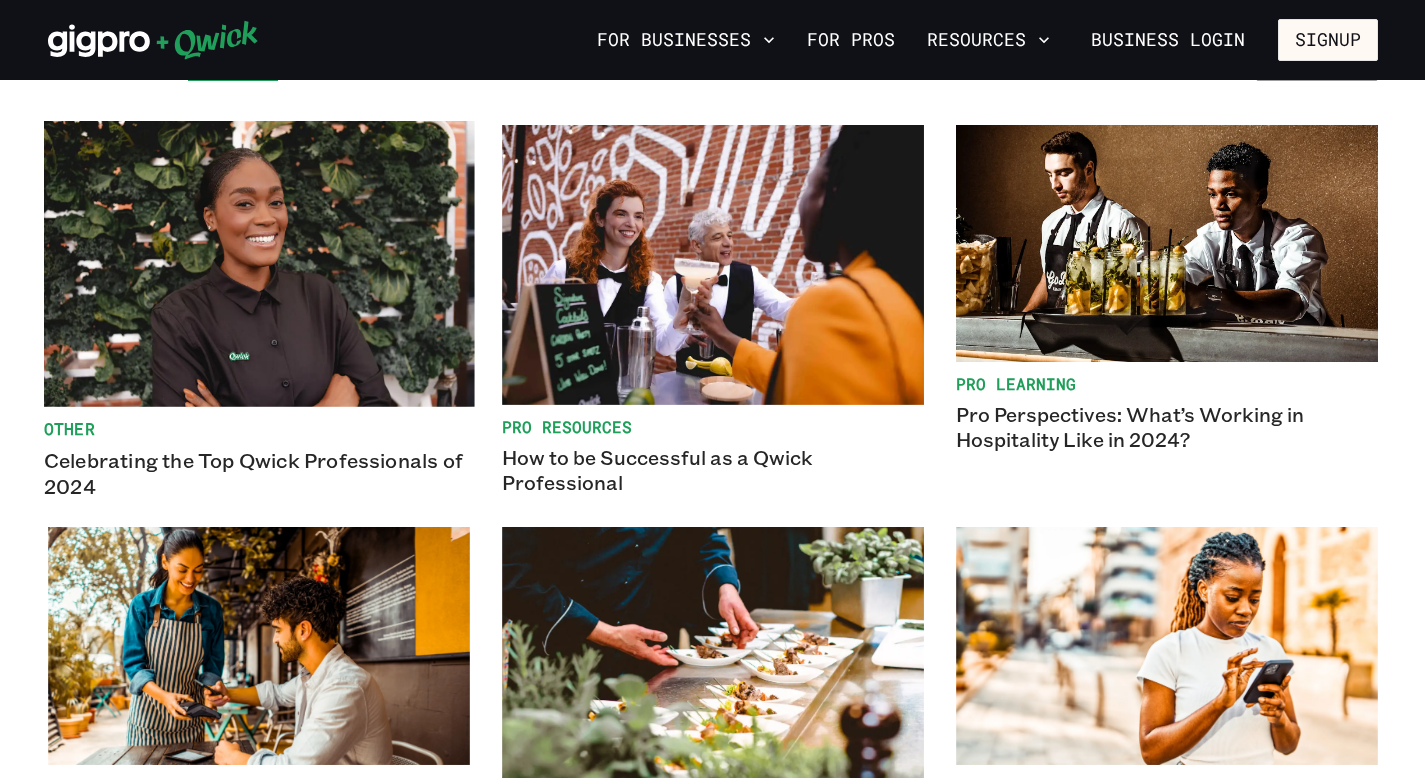 click on "Celebrating the Top Qwick Professionals of 2024" at bounding box center (258, 473) 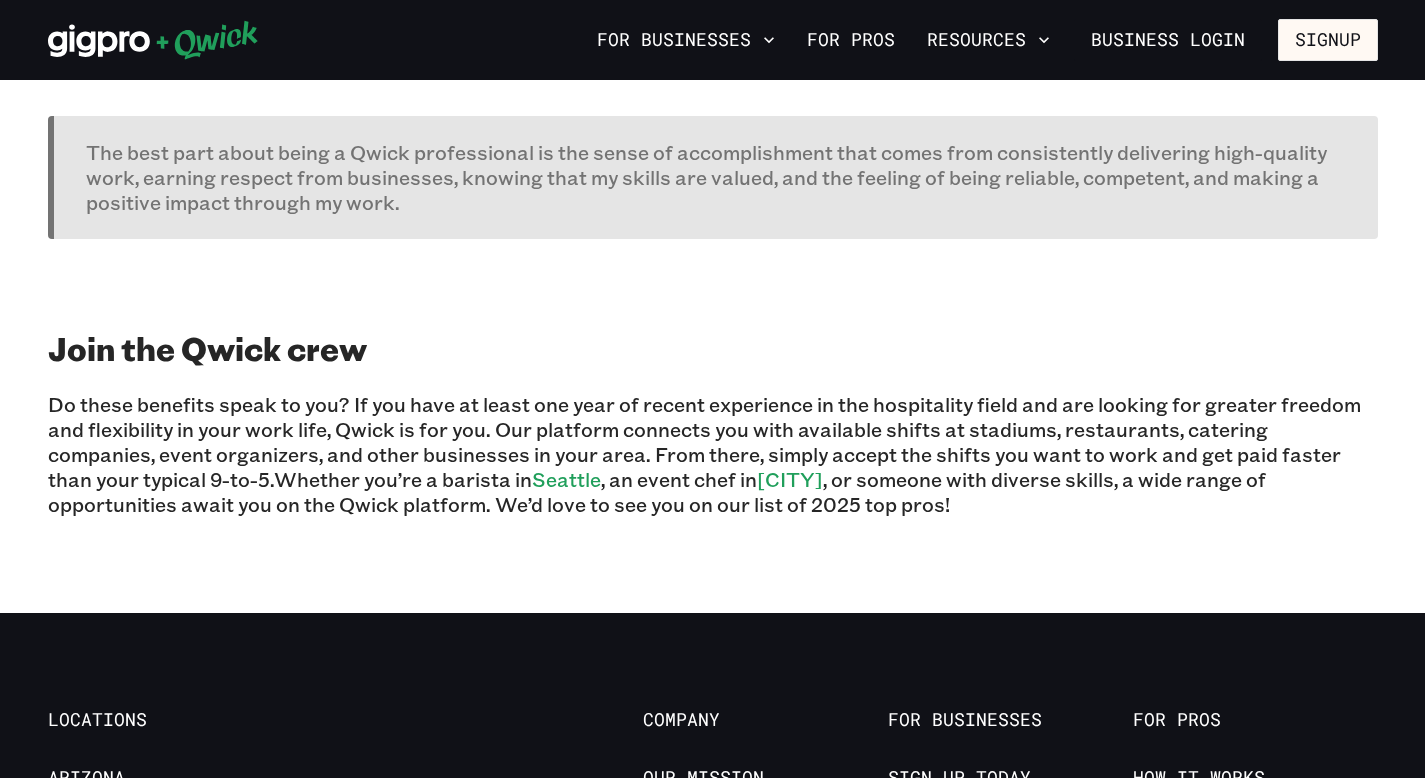 scroll, scrollTop: 4086, scrollLeft: 0, axis: vertical 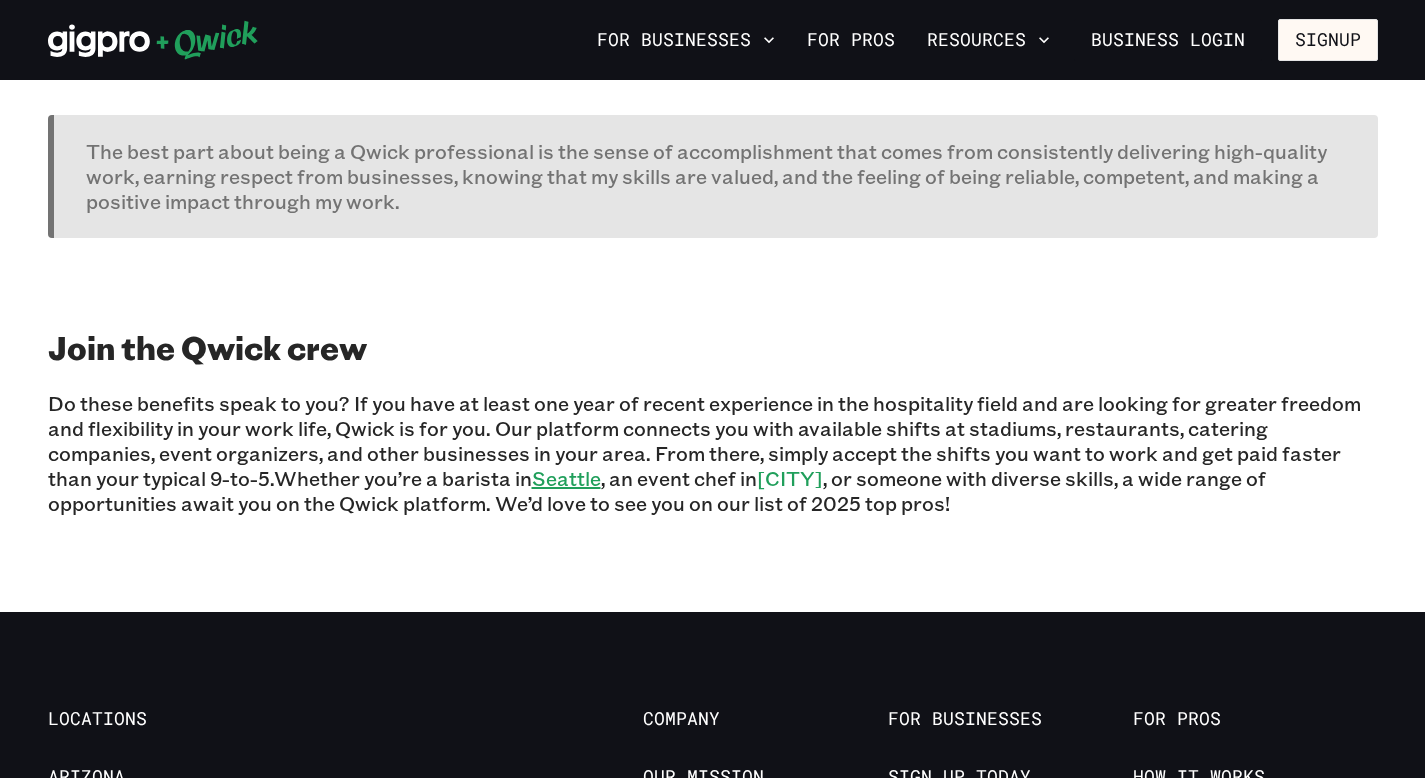 click on "Seattle" at bounding box center (566, 478) 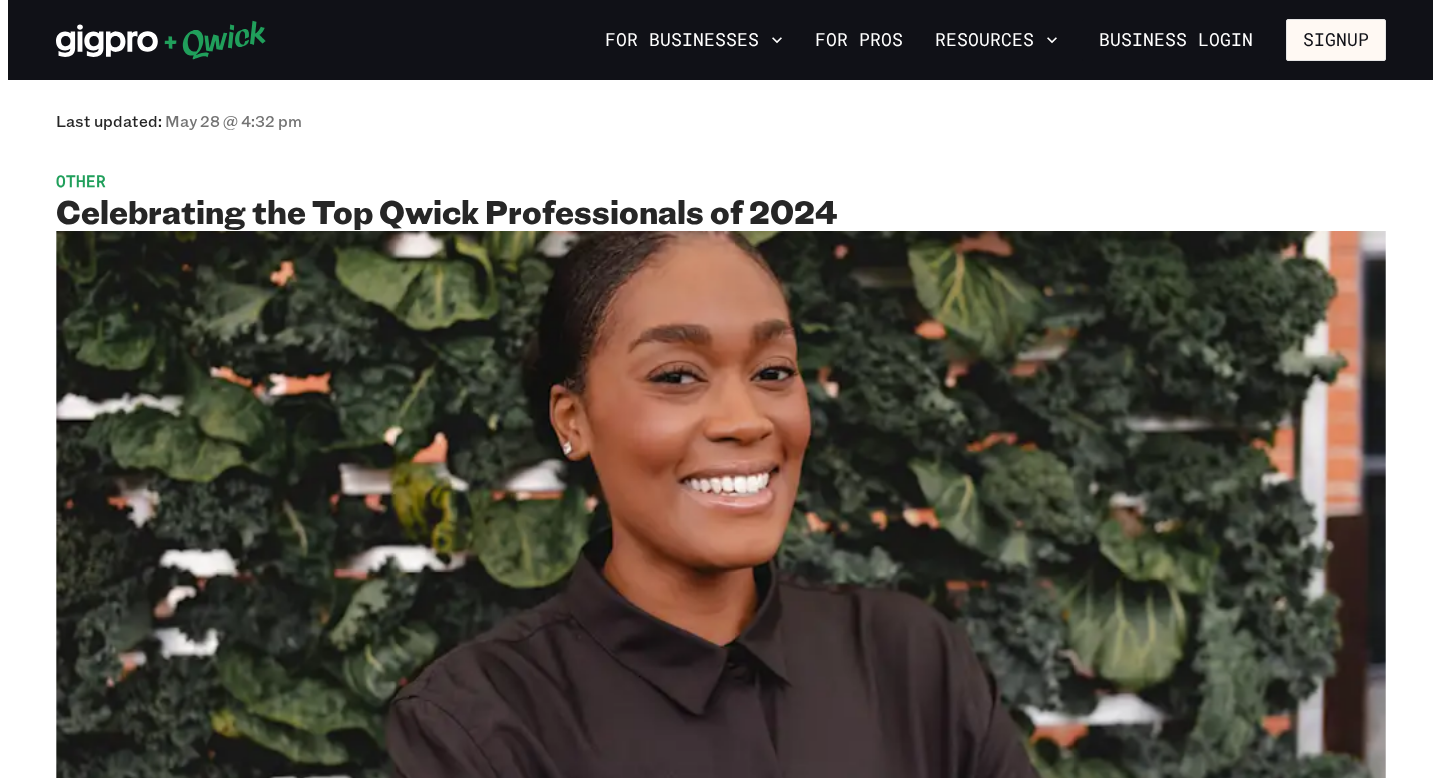 scroll, scrollTop: 0, scrollLeft: 0, axis: both 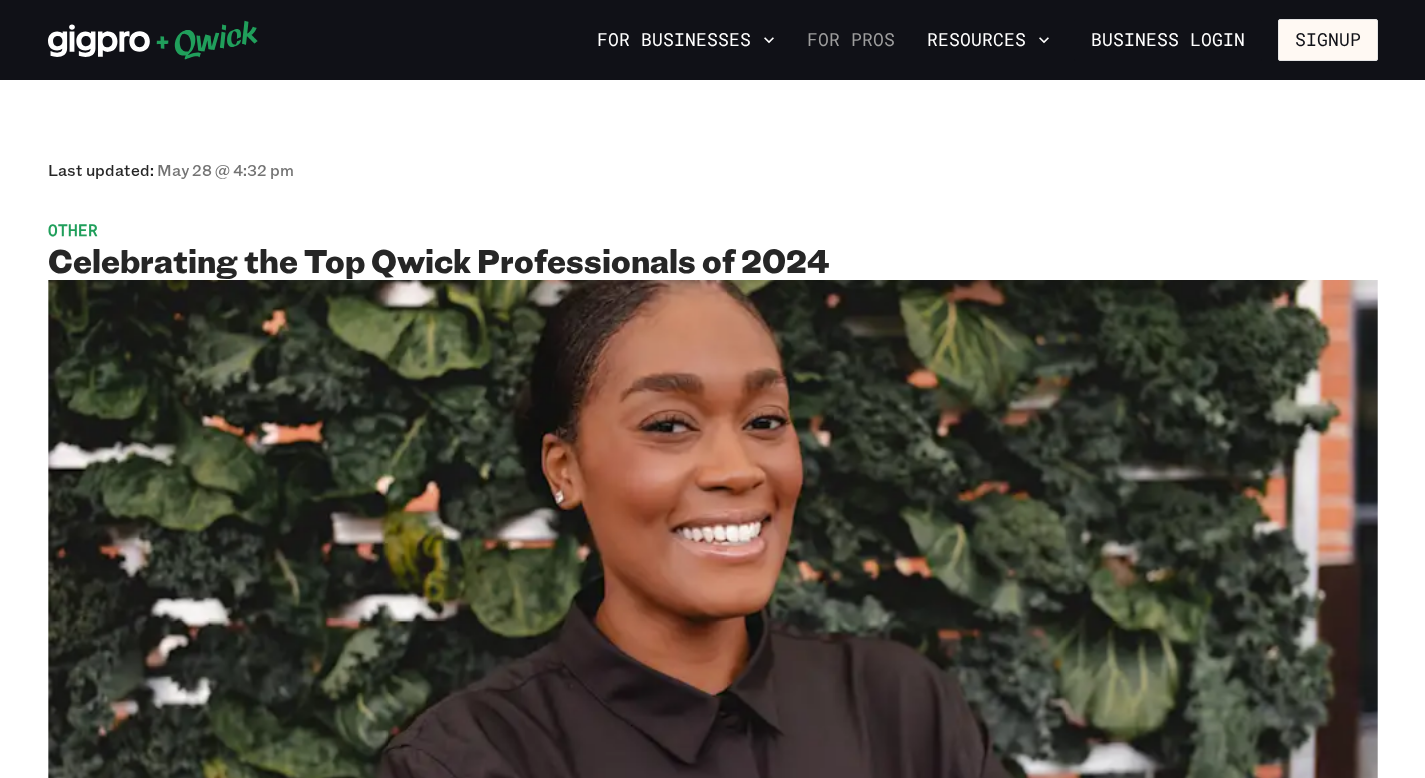 click on "For Pros" at bounding box center [851, 40] 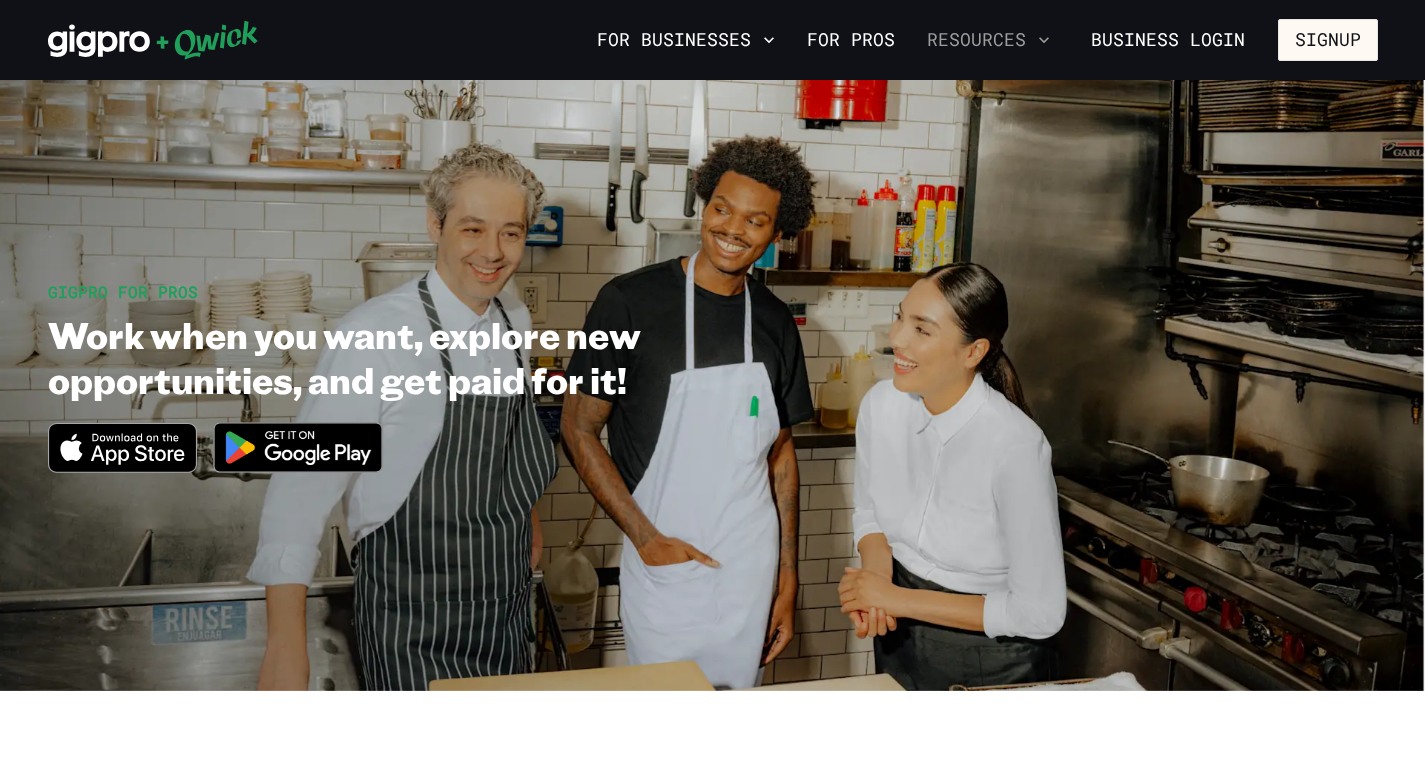 click on "Resources" at bounding box center [988, 40] 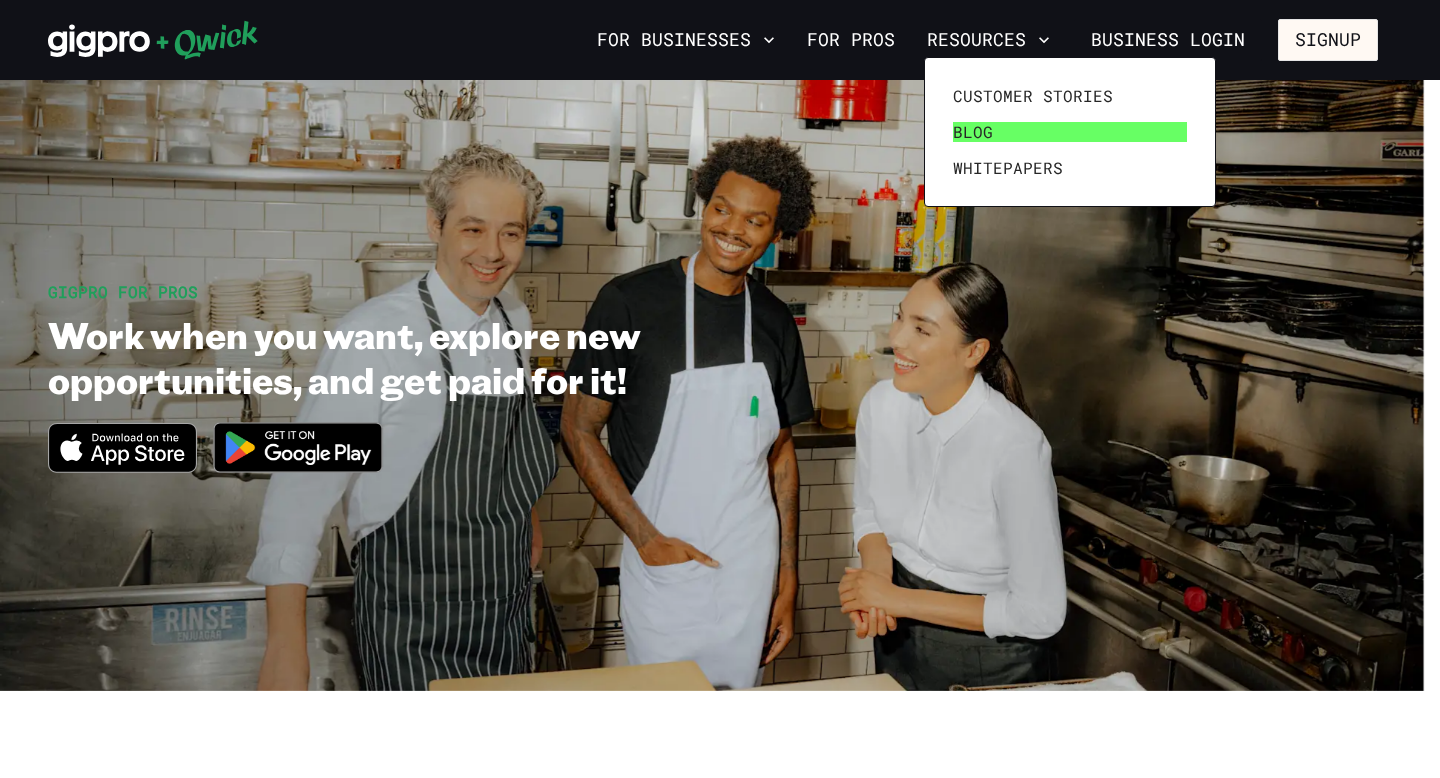 click on "Blog" at bounding box center [1070, 132] 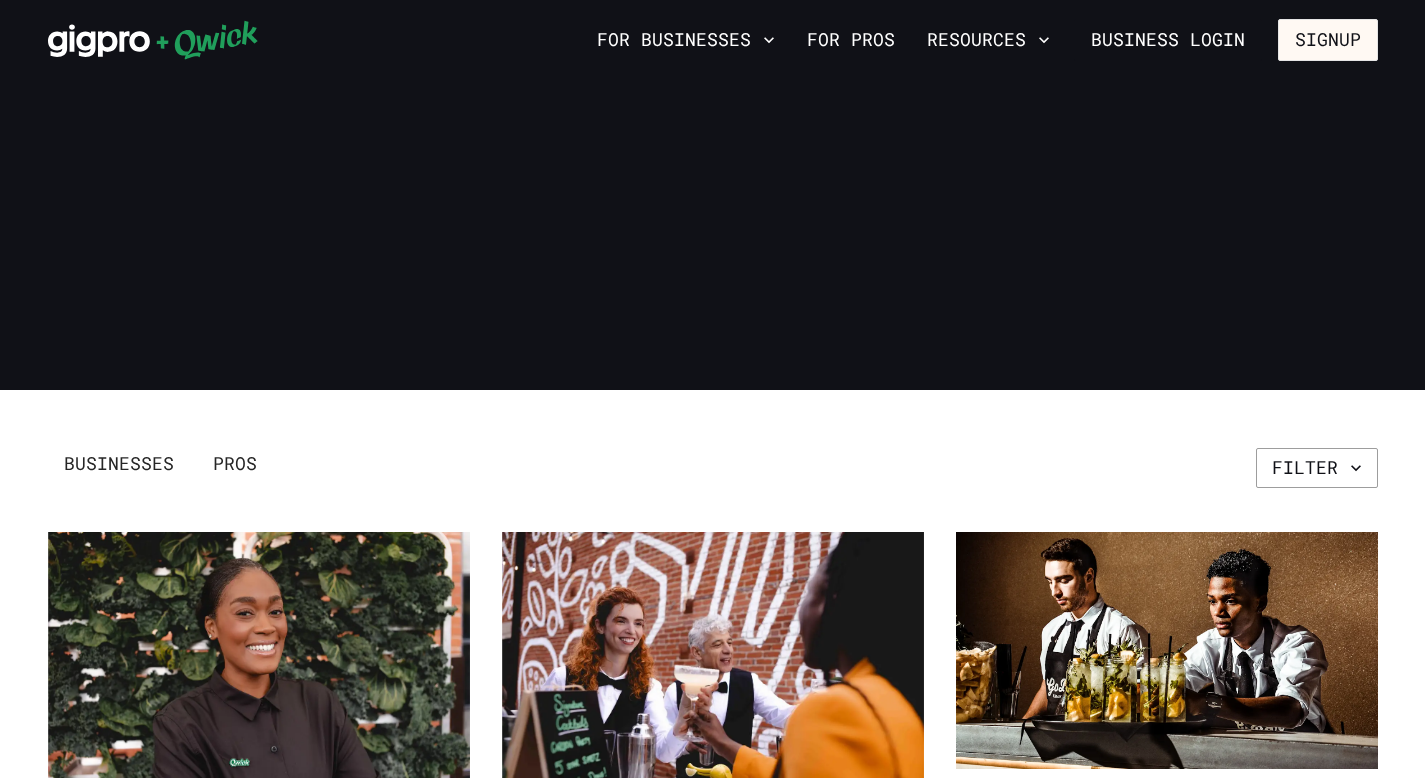 scroll, scrollTop: 0, scrollLeft: 0, axis: both 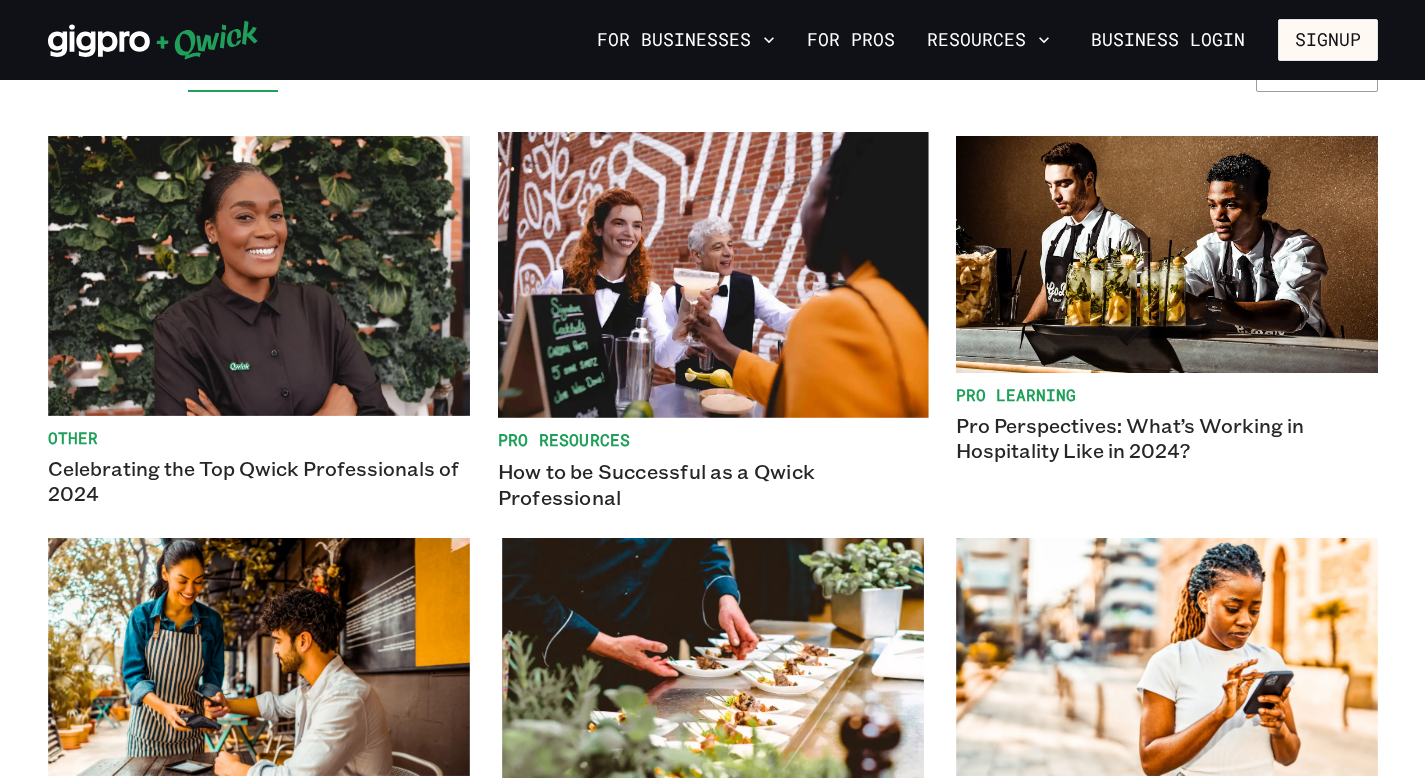 click on "How to be Successful as a Qwick Professional" at bounding box center (712, 484) 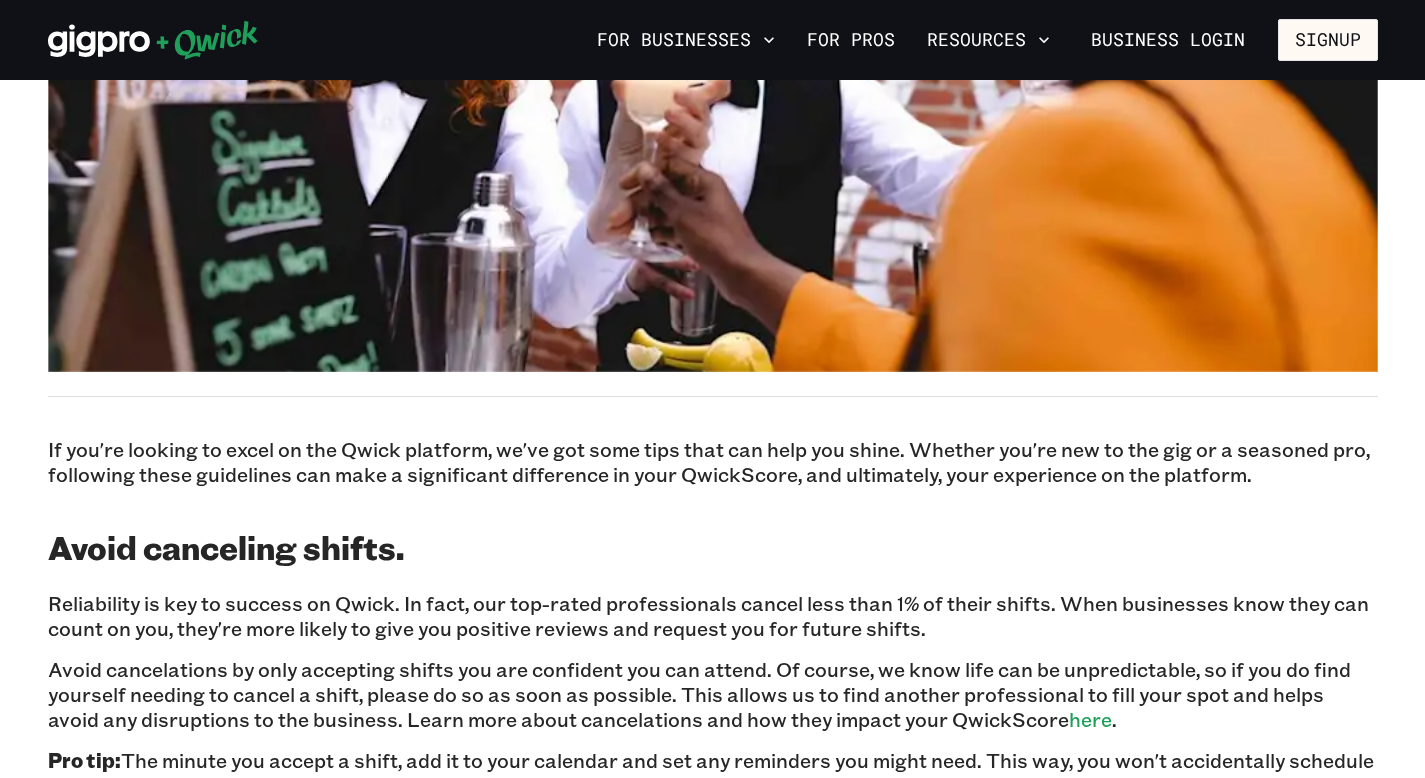 scroll, scrollTop: 0, scrollLeft: 0, axis: both 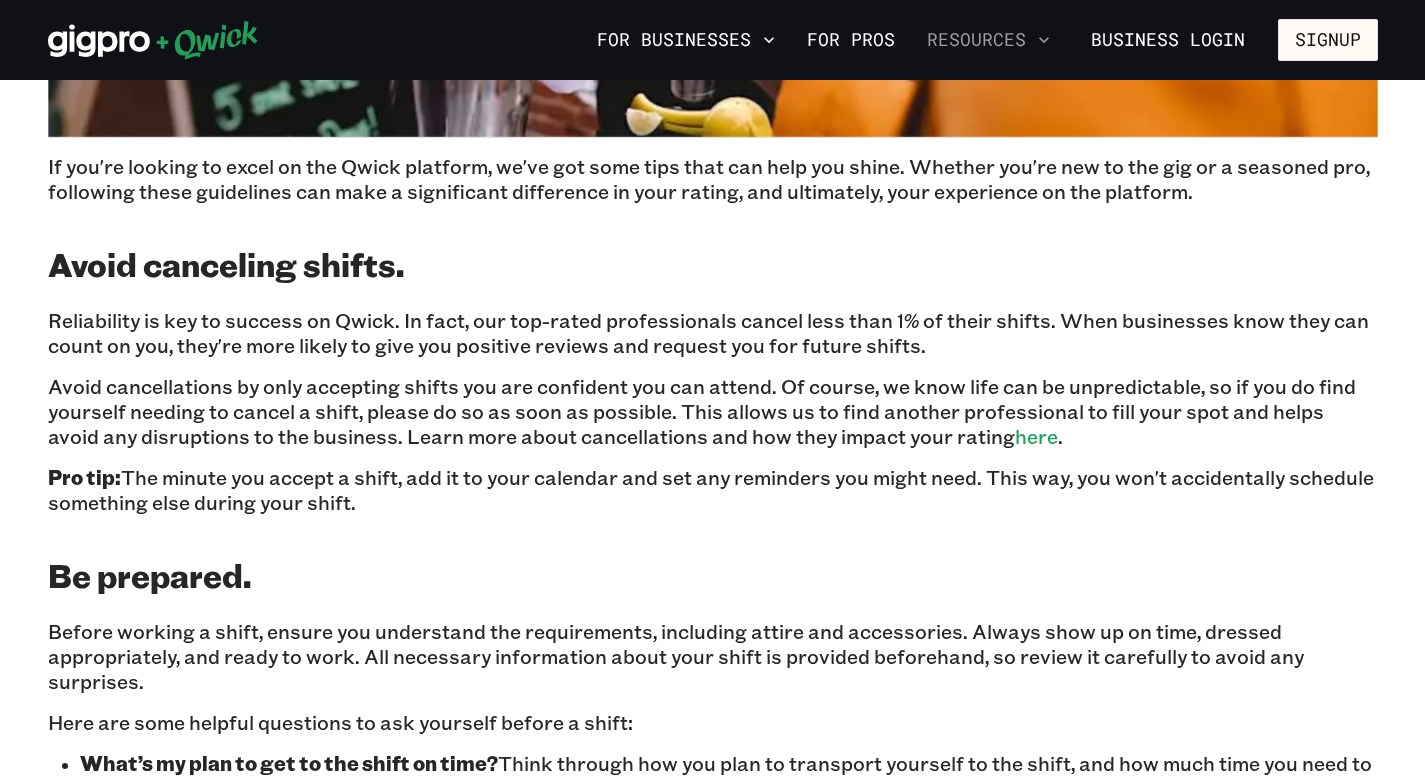 click on "Resources" at bounding box center [988, 40] 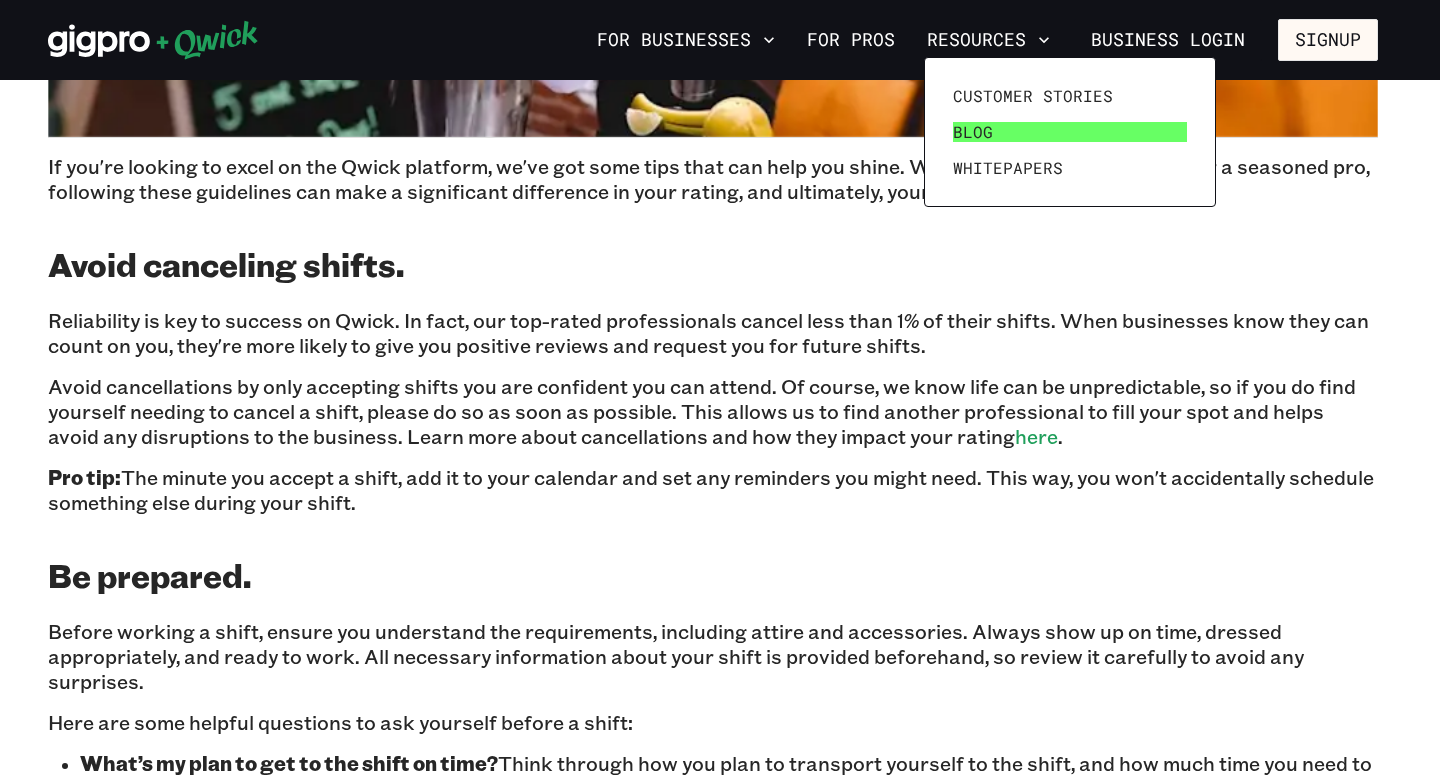 click on "Blog" at bounding box center (1070, 132) 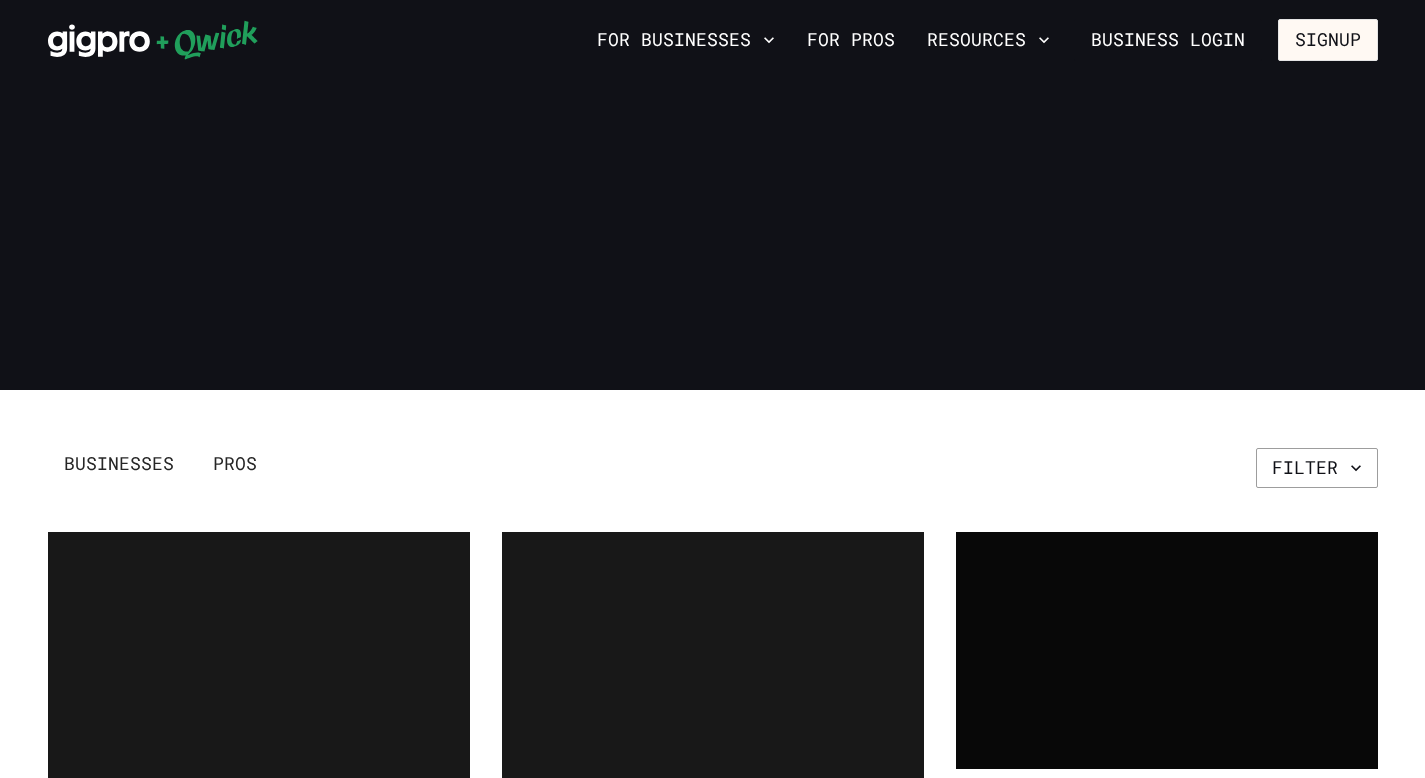 scroll, scrollTop: 0, scrollLeft: 0, axis: both 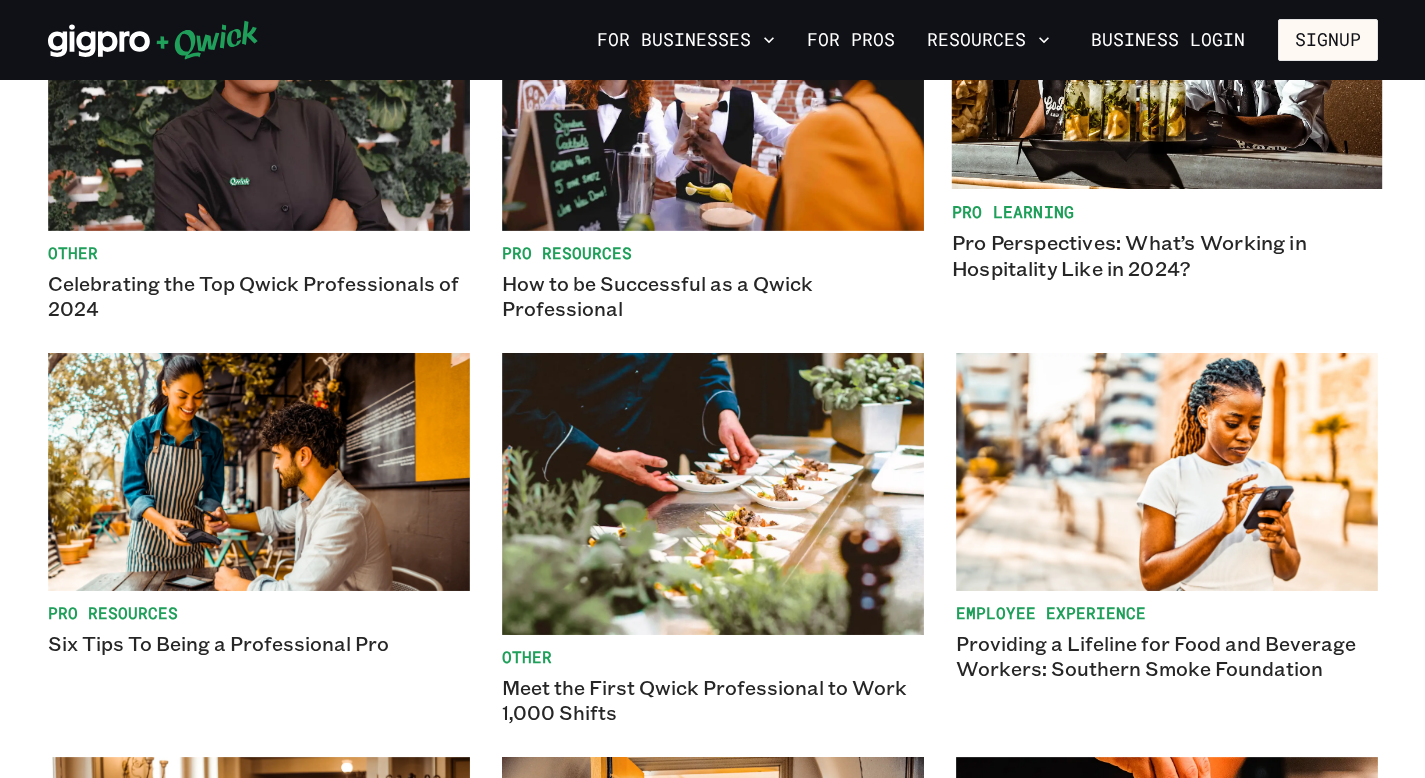 click on "Pro Perspectives: What’s Working in Hospitality Like in 2024?" at bounding box center [1166, 255] 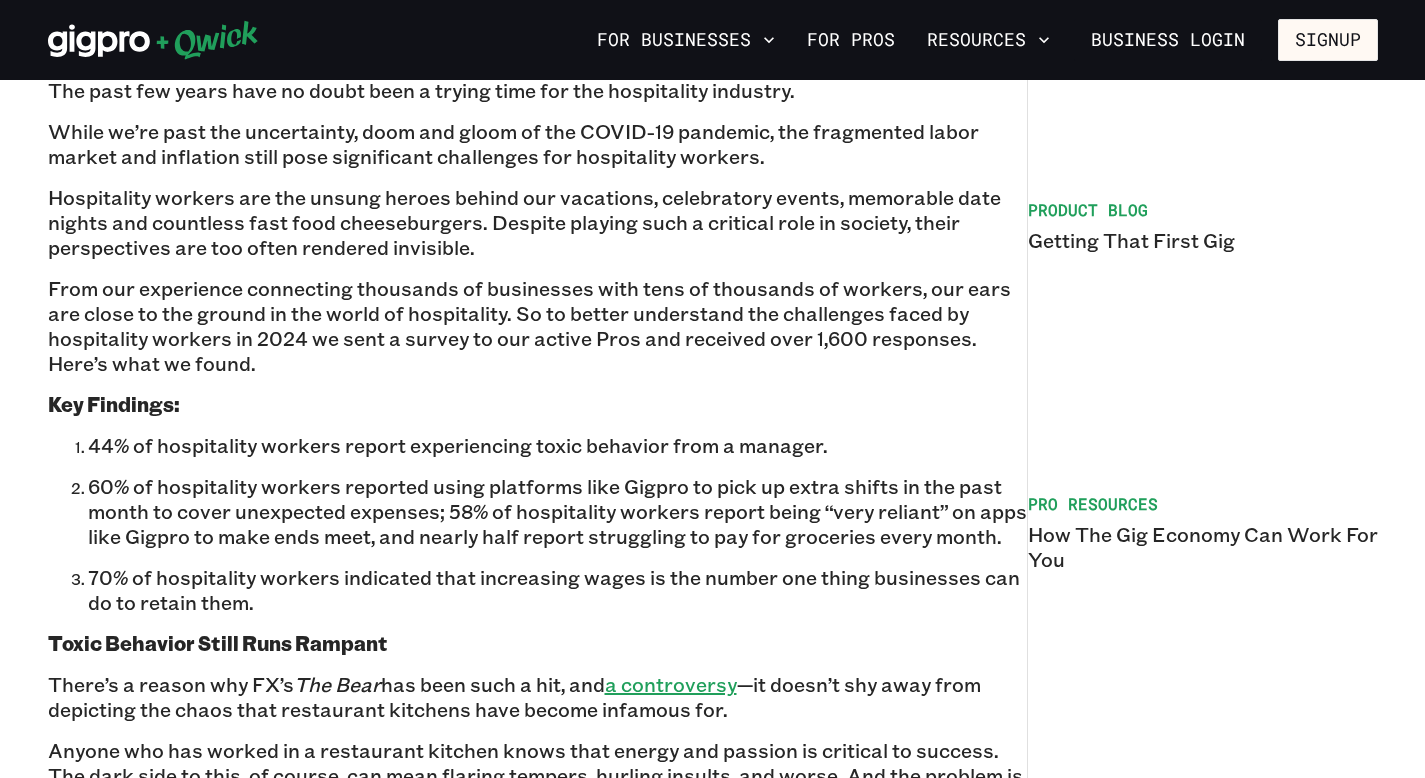 scroll, scrollTop: 0, scrollLeft: 0, axis: both 